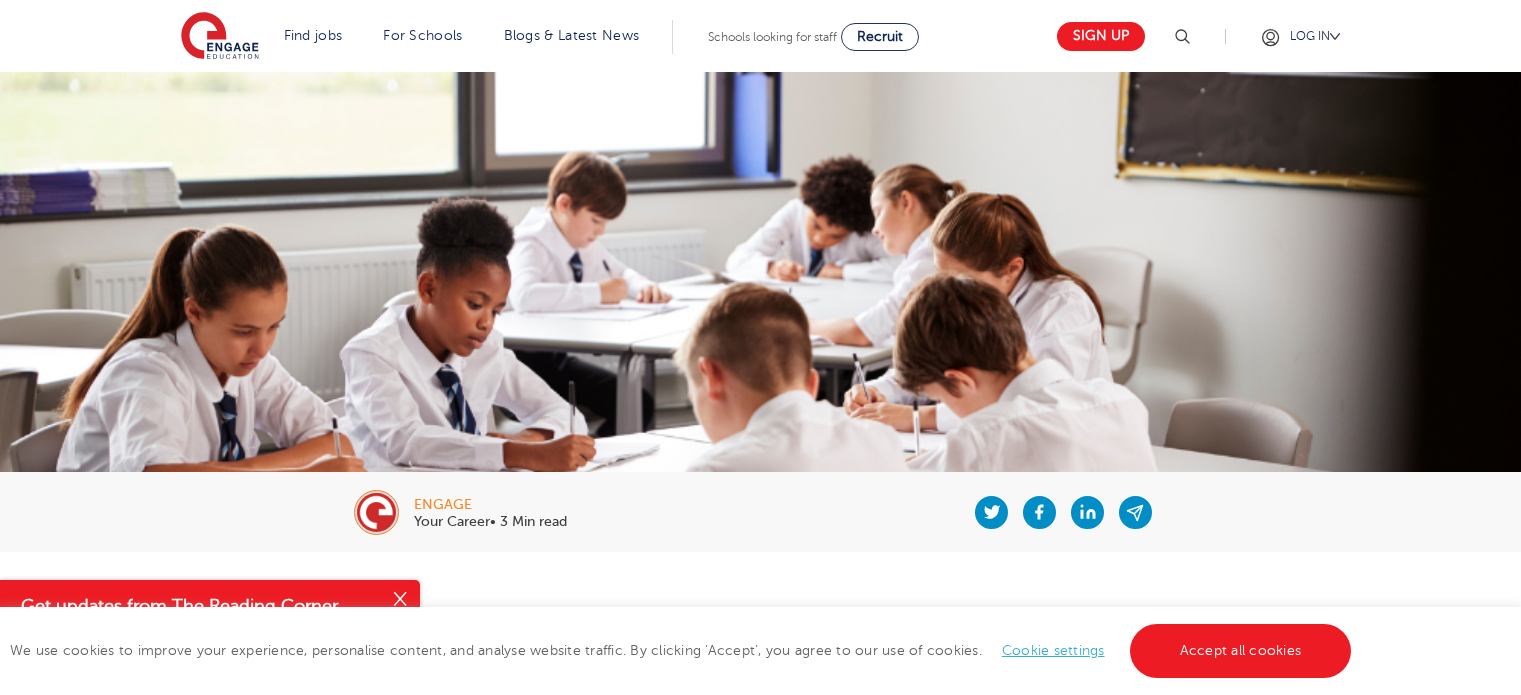 scroll, scrollTop: 1700, scrollLeft: 0, axis: vertical 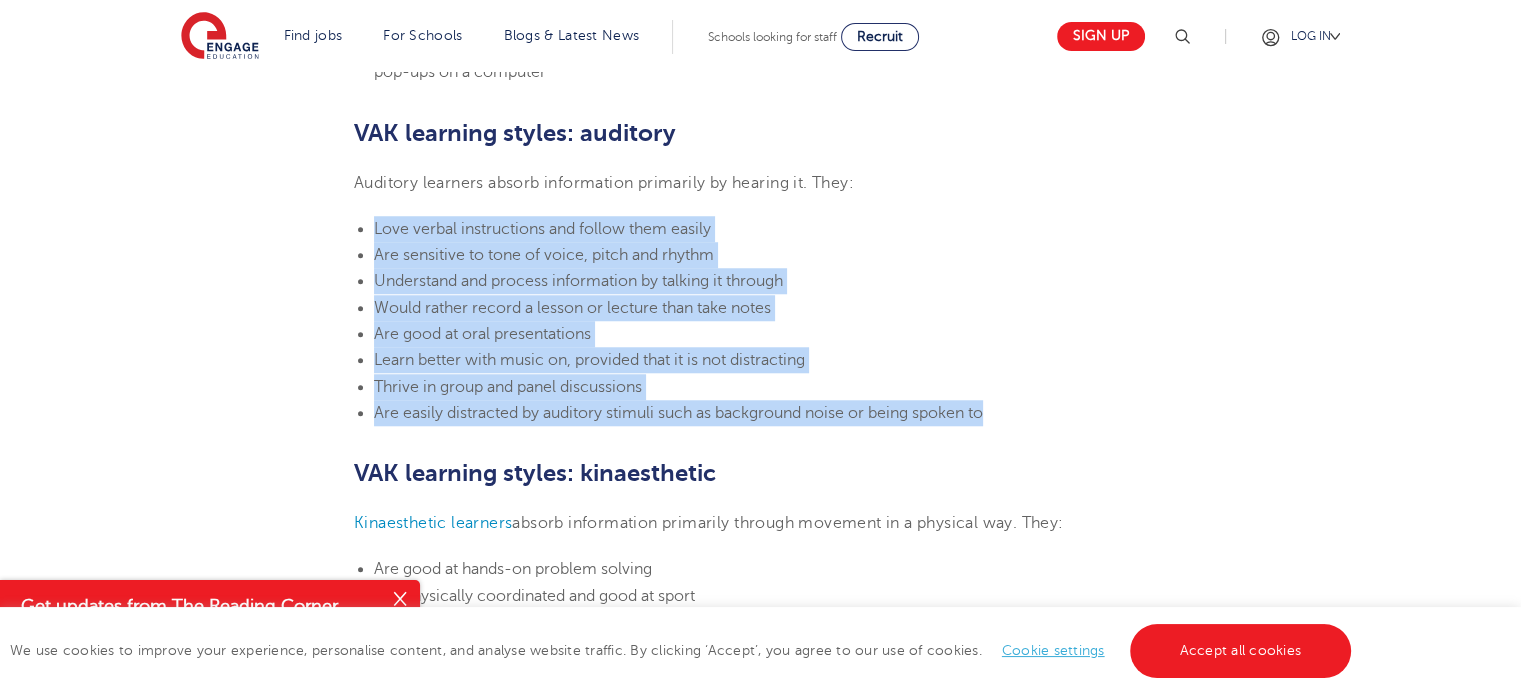 drag, startPoint x: 1030, startPoint y: 412, endPoint x: 371, endPoint y: 231, distance: 683.4047 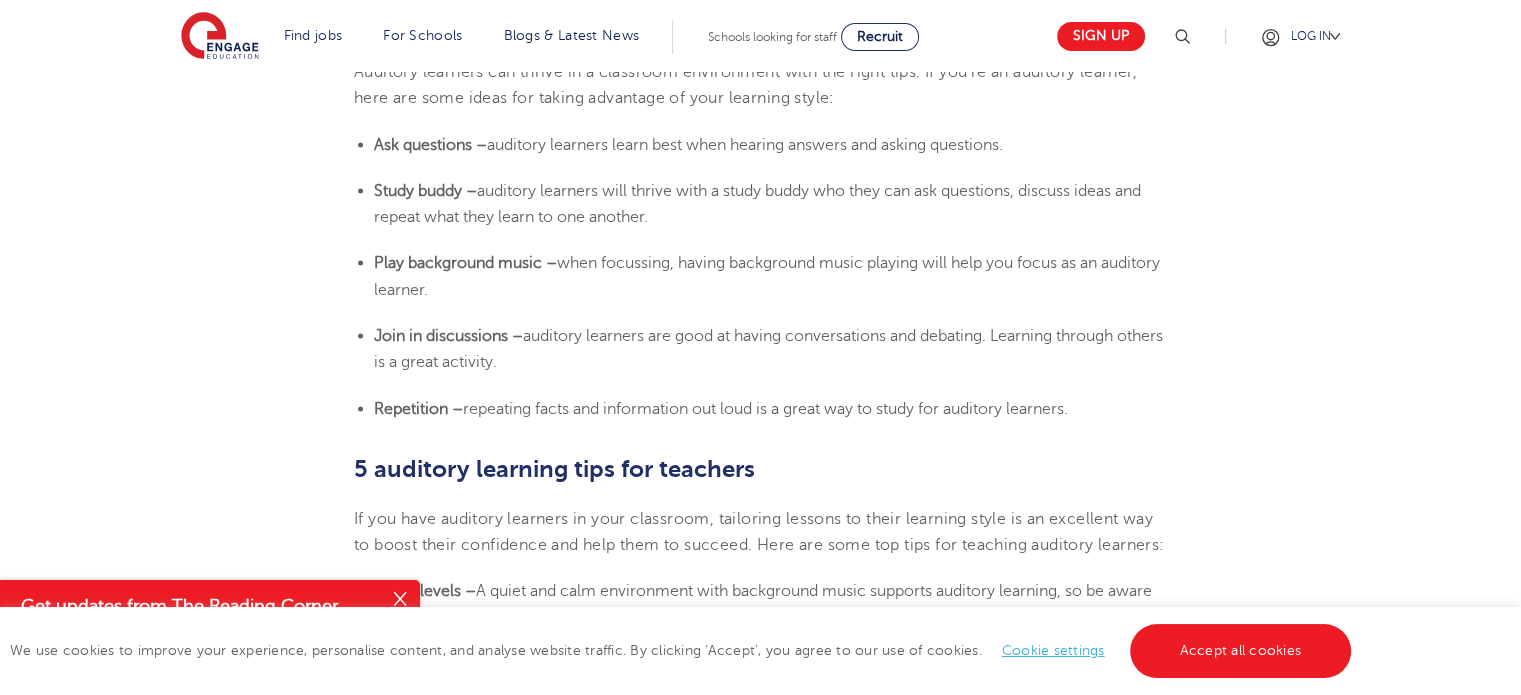 scroll, scrollTop: 4300, scrollLeft: 0, axis: vertical 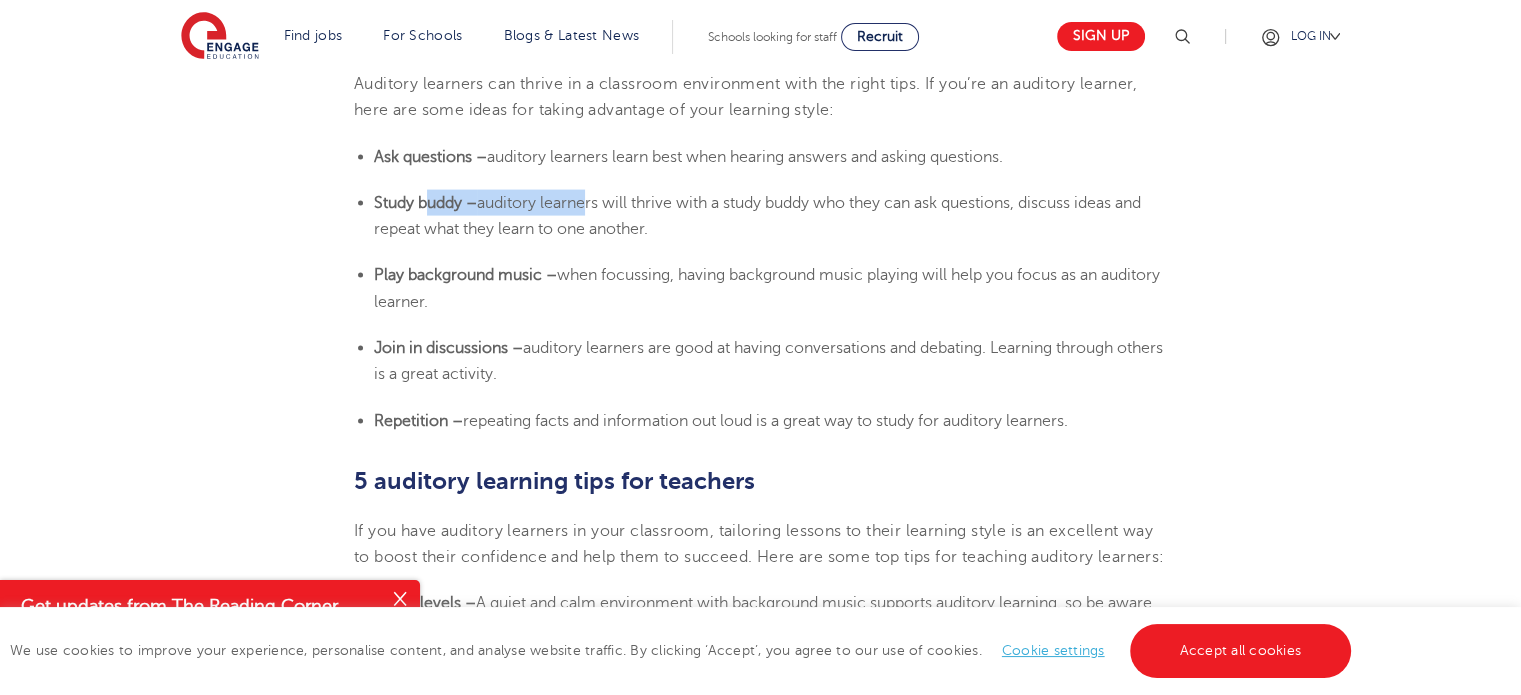 drag, startPoint x: 432, startPoint y: 200, endPoint x: 585, endPoint y: 227, distance: 155.36409 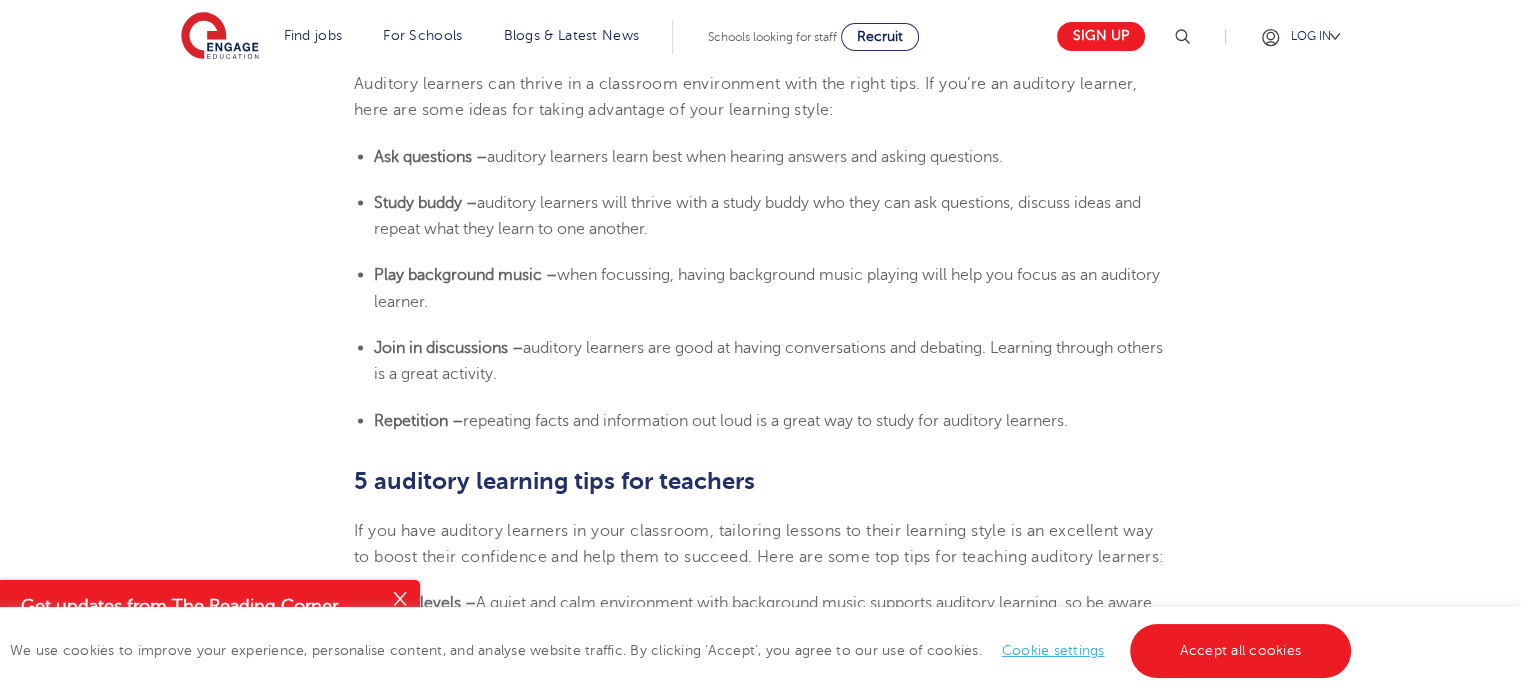 click on "auditory learners will thrive with a study buddy who they can ask questions, discuss ideas and repeat what they learn to one another." at bounding box center [757, 216] 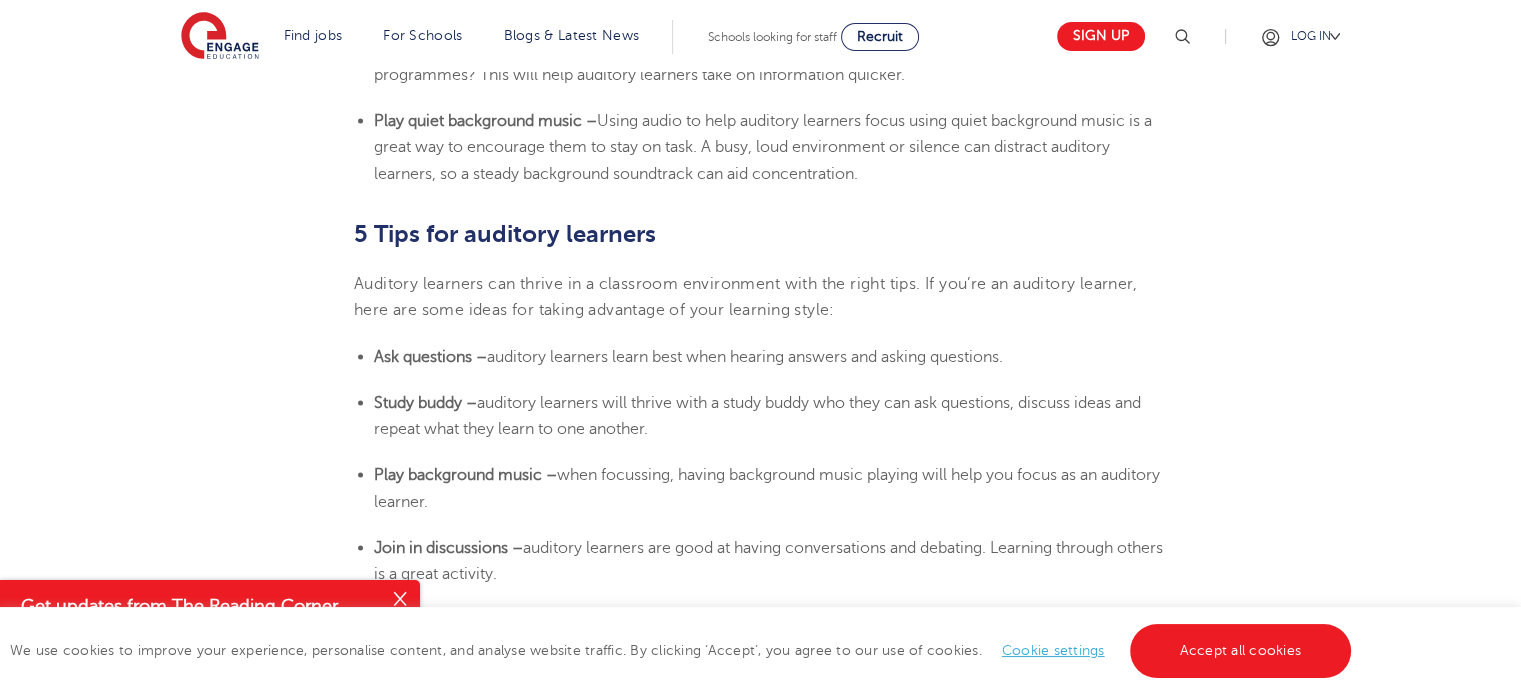 scroll, scrollTop: 4300, scrollLeft: 0, axis: vertical 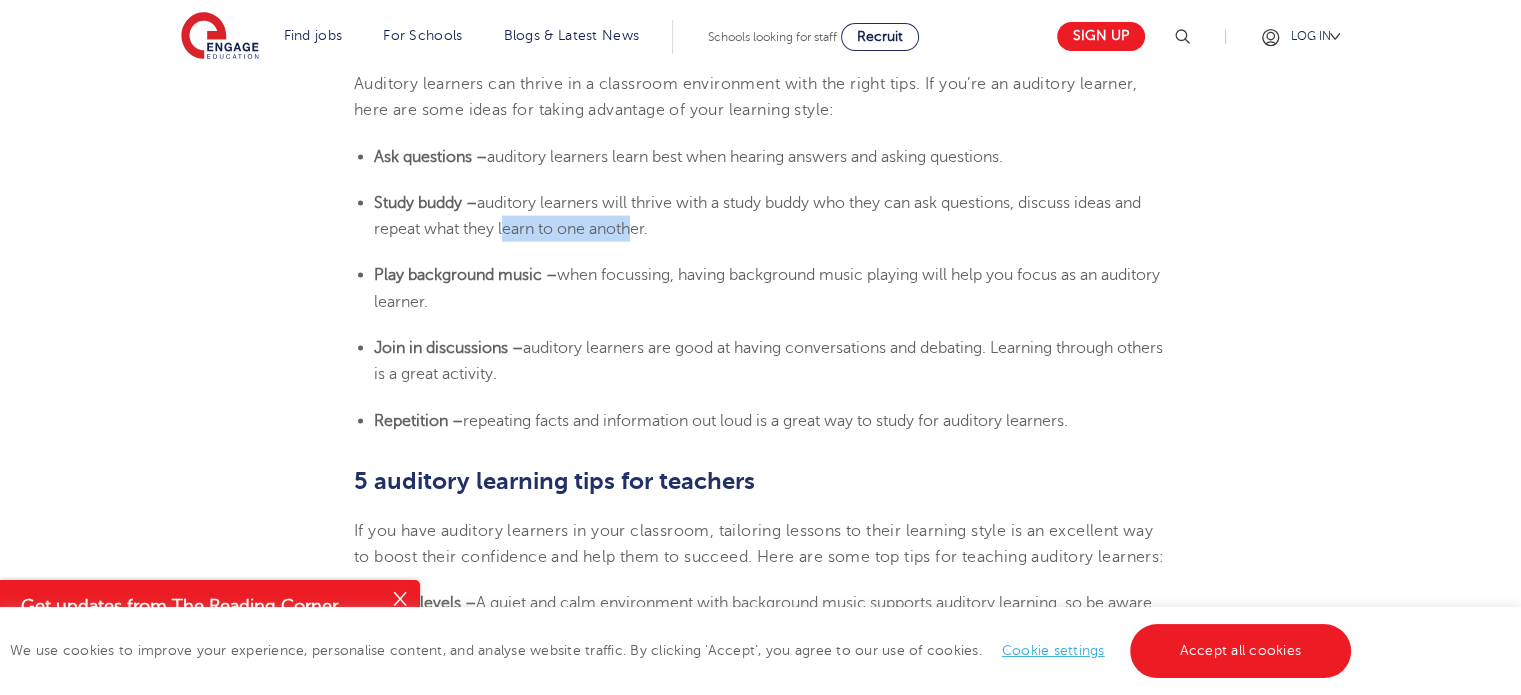 drag, startPoint x: 502, startPoint y: 248, endPoint x: 628, endPoint y: 267, distance: 127.424484 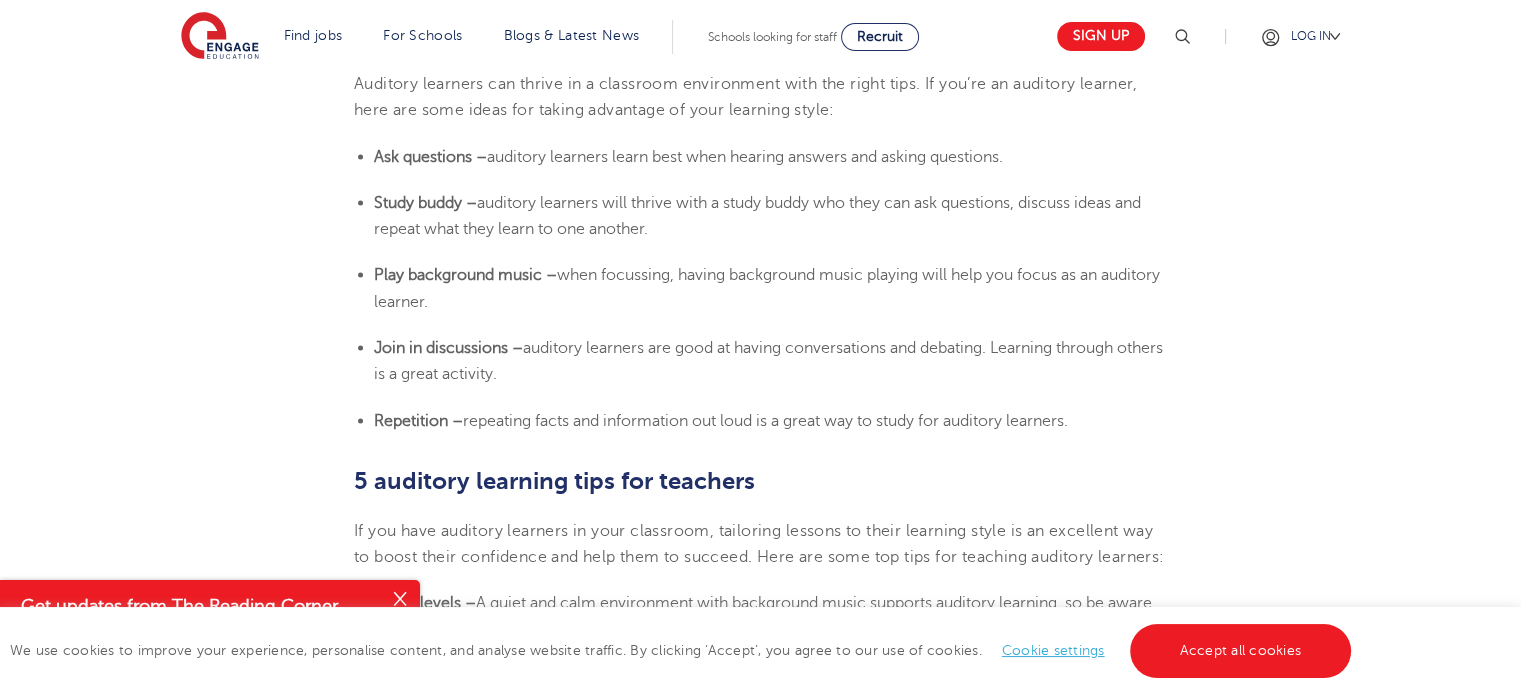 click on "Study buddy –  auditory learners will thrive with a study buddy who they can ask questions, discuss ideas and repeat what they learn to one another." at bounding box center (770, 216) 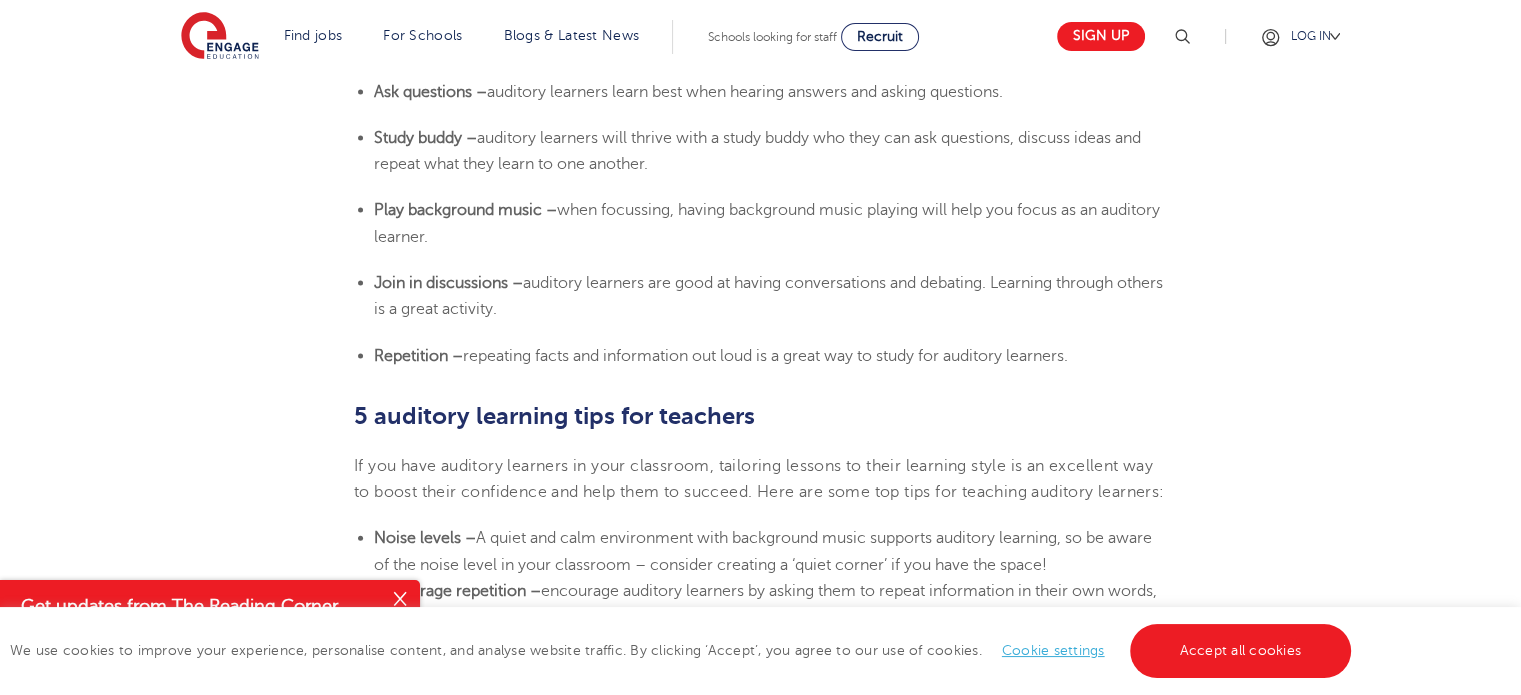 scroll, scrollTop: 4400, scrollLeft: 0, axis: vertical 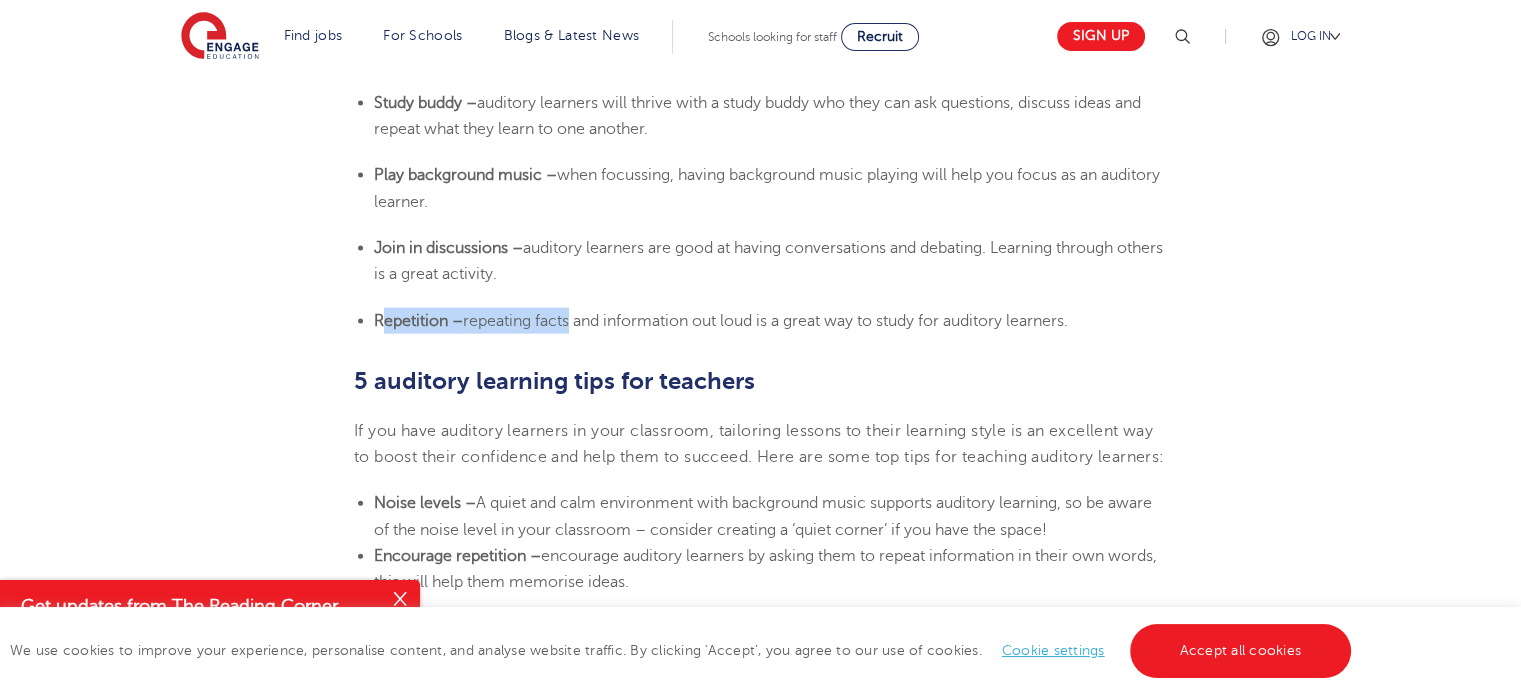 drag, startPoint x: 380, startPoint y: 345, endPoint x: 570, endPoint y: 349, distance: 190.0421 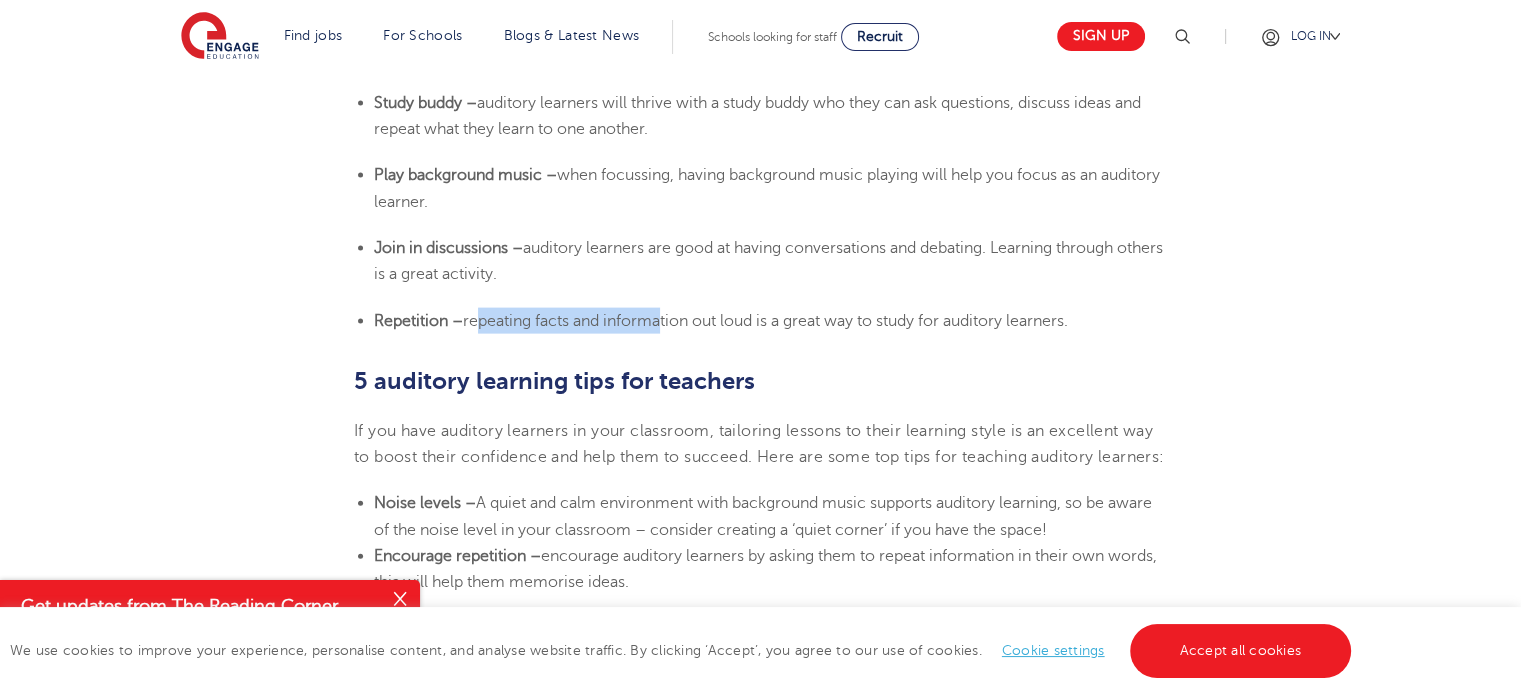 drag, startPoint x: 660, startPoint y: 355, endPoint x: 474, endPoint y: 348, distance: 186.13167 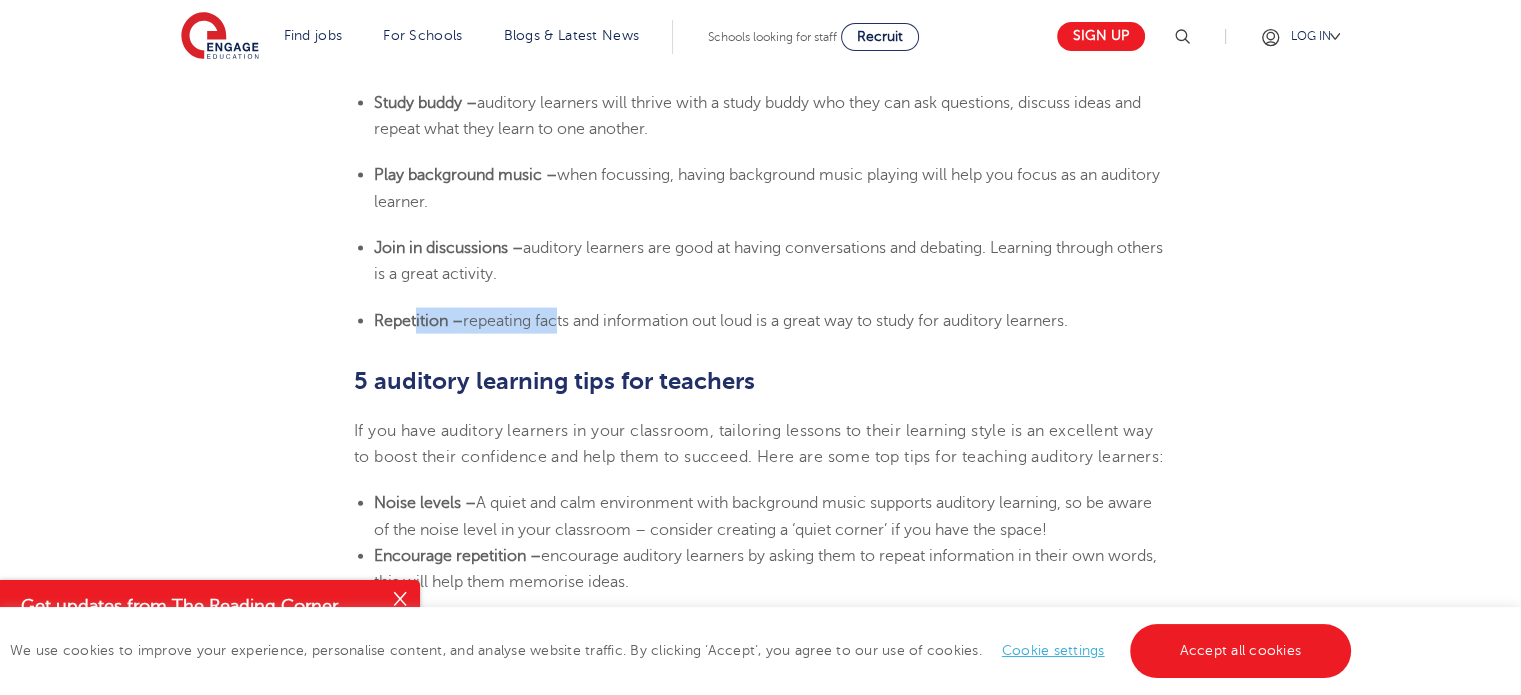 drag, startPoint x: 417, startPoint y: 347, endPoint x: 556, endPoint y: 335, distance: 139.51703 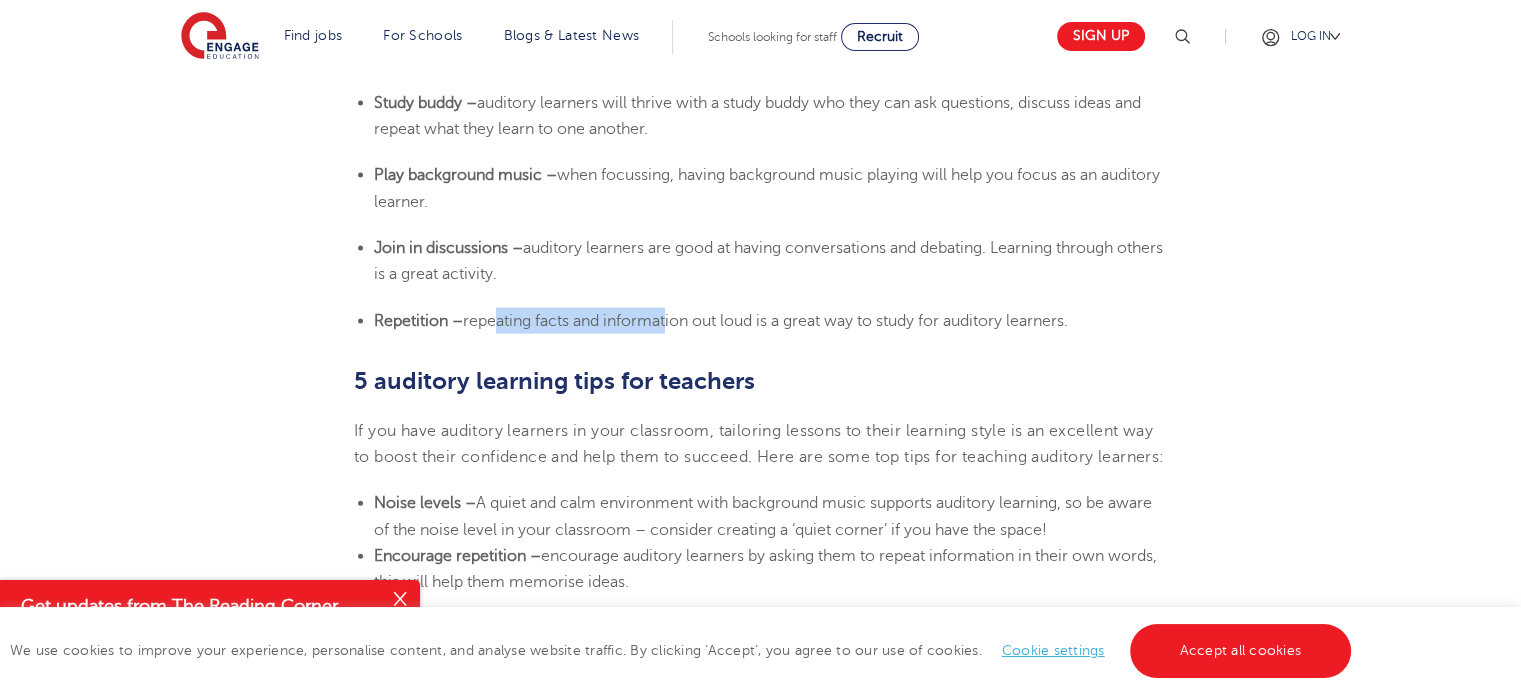 drag, startPoint x: 669, startPoint y: 343, endPoint x: 493, endPoint y: 347, distance: 176.04546 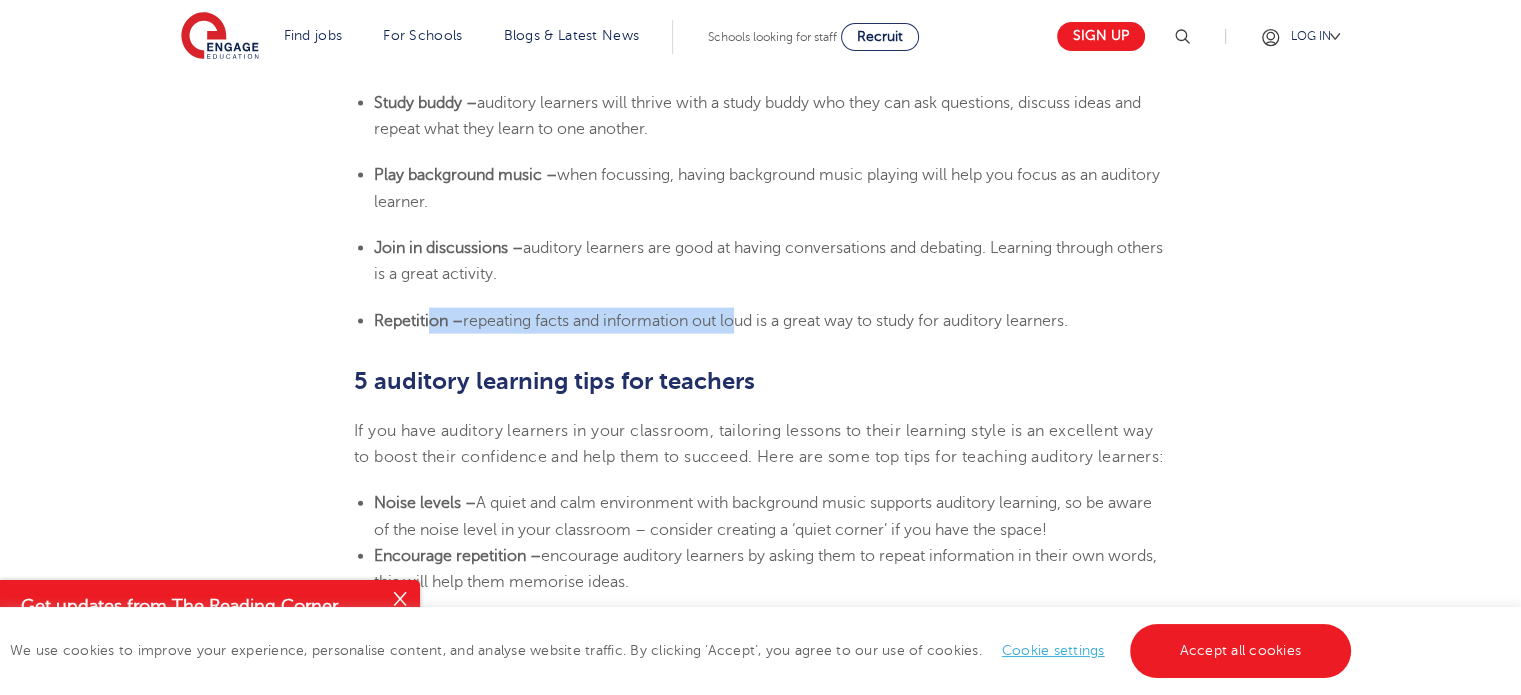 drag, startPoint x: 433, startPoint y: 340, endPoint x: 788, endPoint y: 348, distance: 355.09012 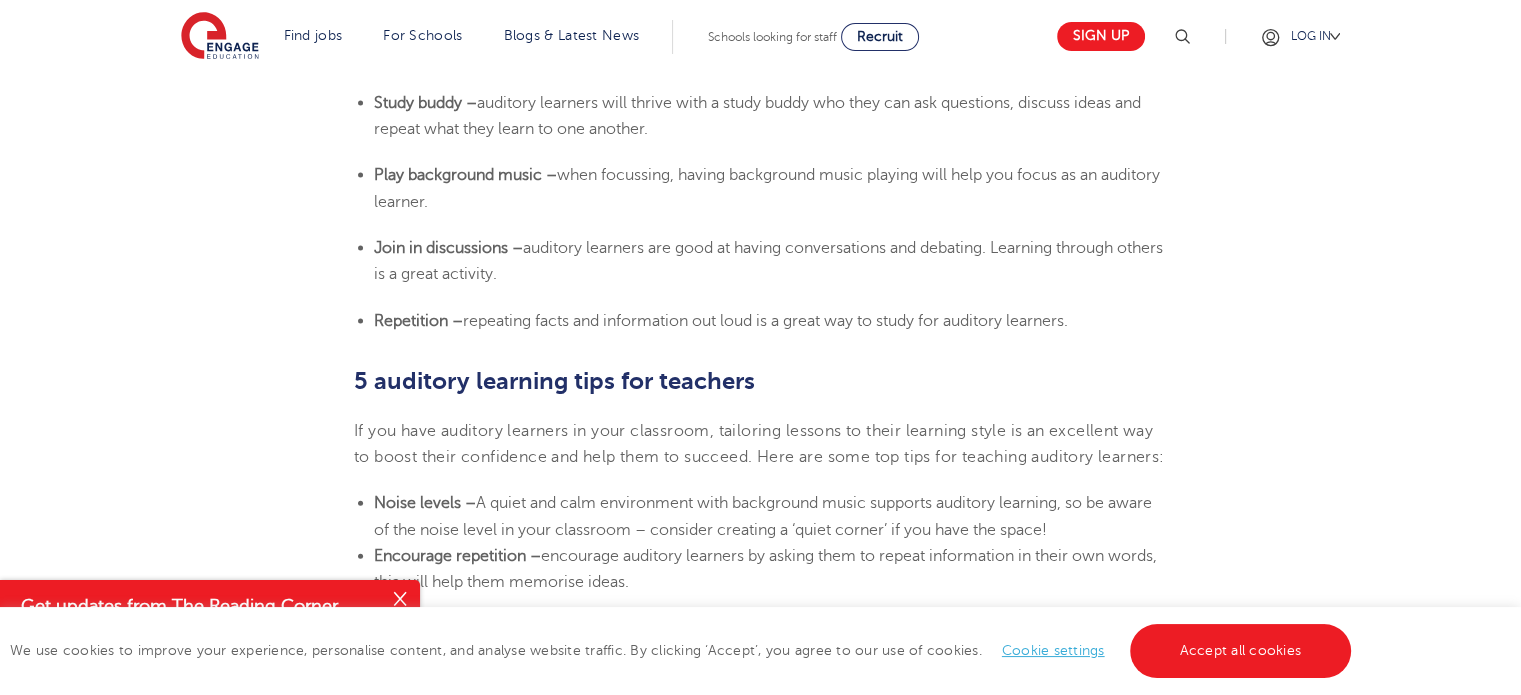 click on "repeating facts and information out loud is a great way to study for auditory learners." at bounding box center (765, 321) 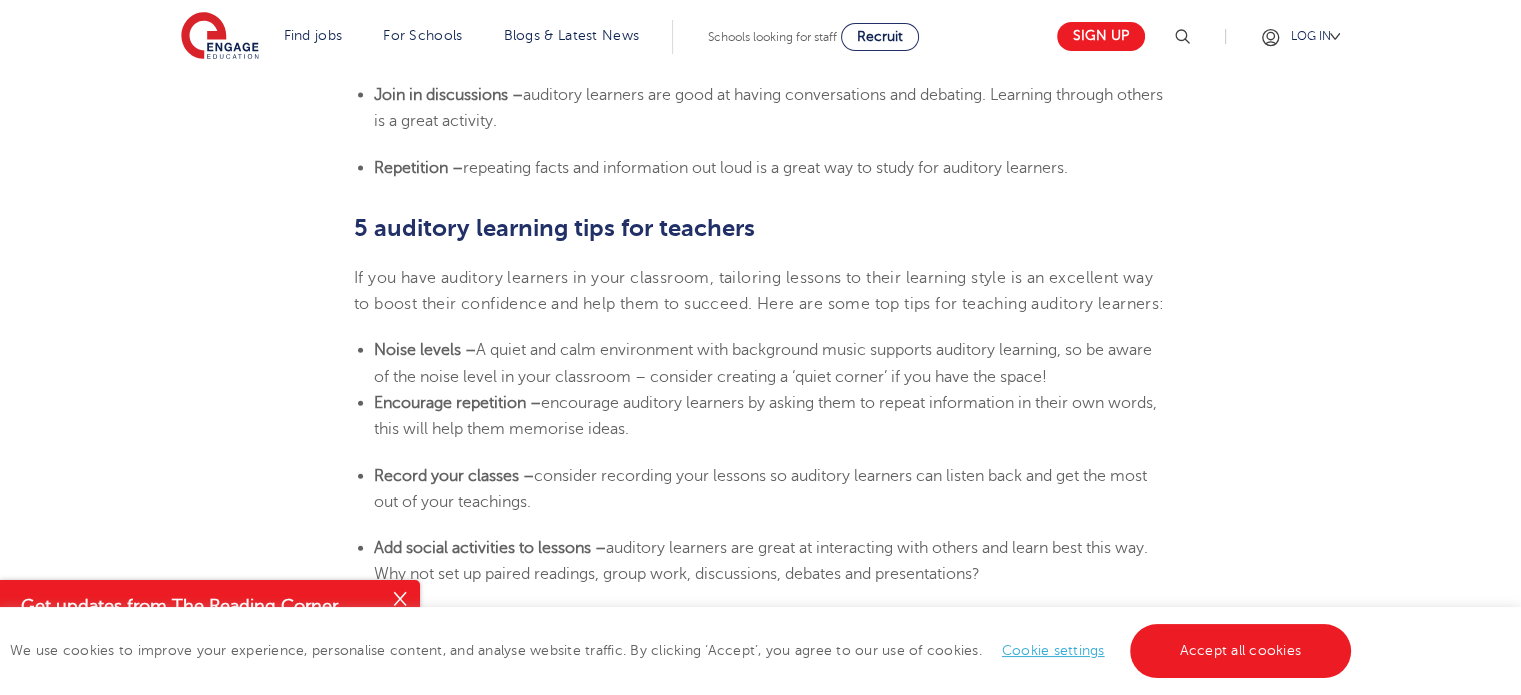 scroll, scrollTop: 4576, scrollLeft: 0, axis: vertical 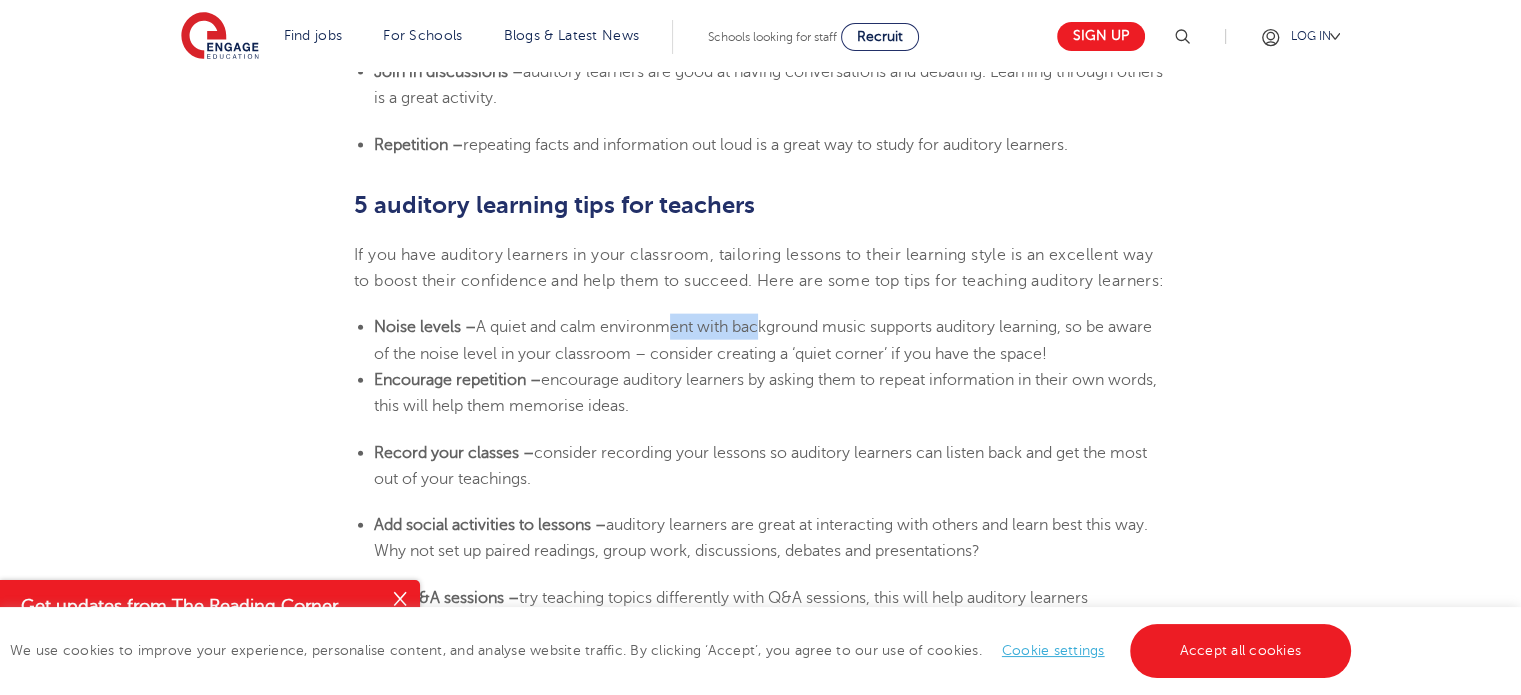 drag, startPoint x: 756, startPoint y: 388, endPoint x: 660, endPoint y: 375, distance: 96.87621 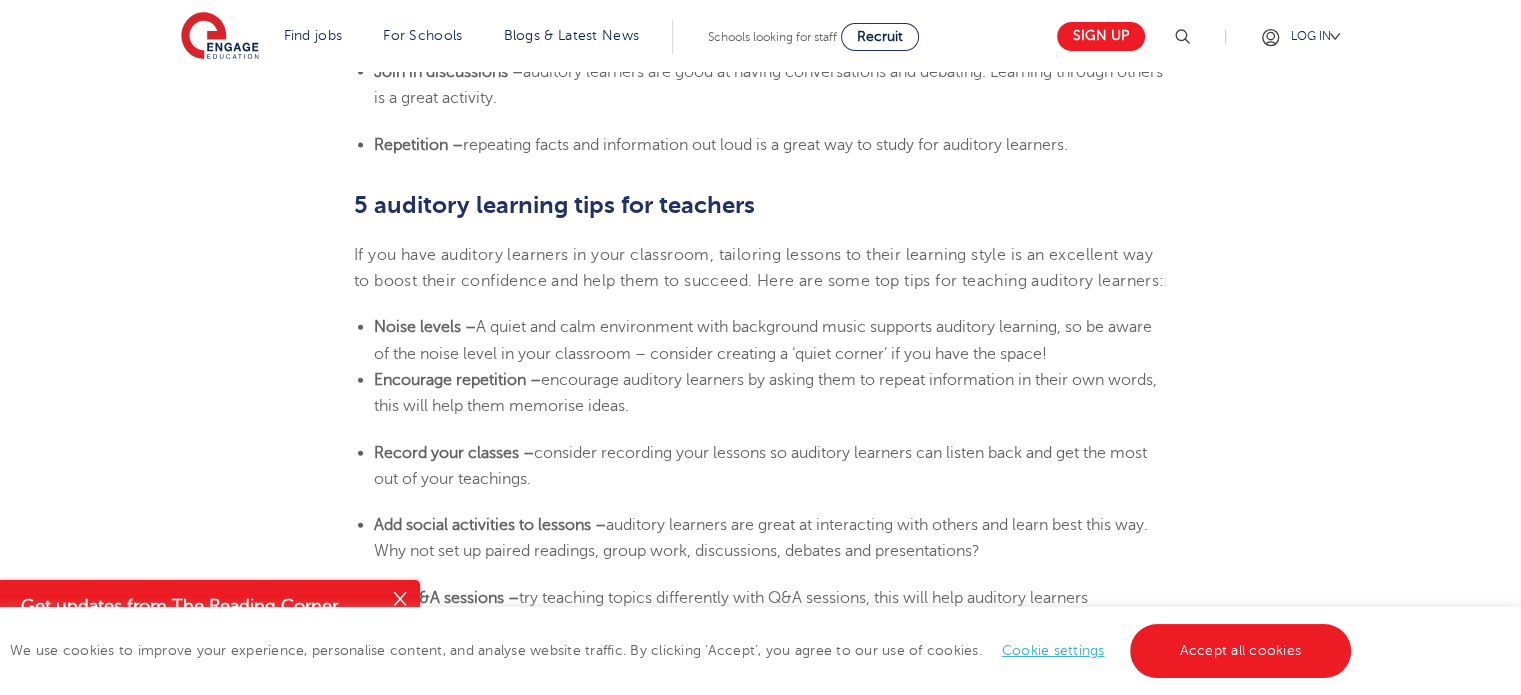 click on "A quiet and calm environment with background music supports auditory learning, so be aware of the noise level in your classroom – consider creating a ‘quiet corner’ if you have the space!" at bounding box center [763, 340] 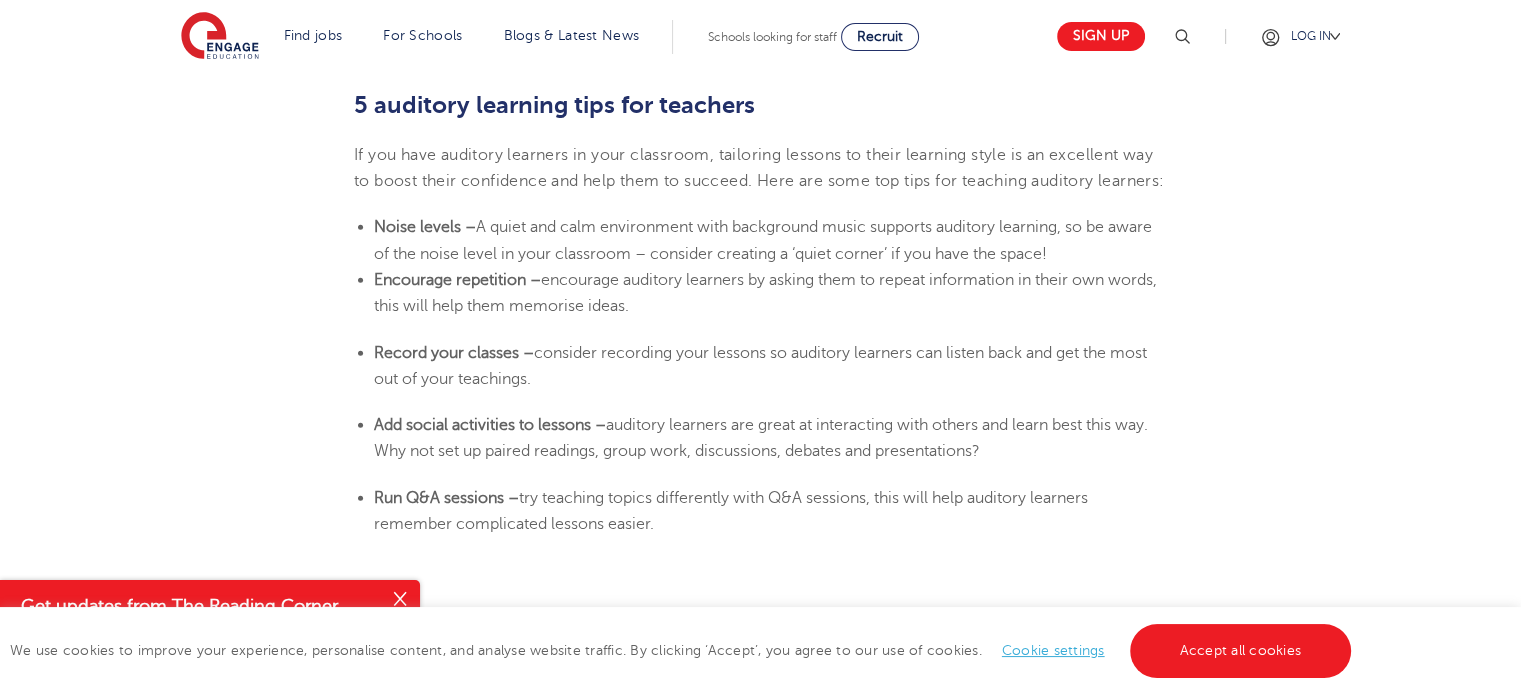 scroll, scrollTop: 4776, scrollLeft: 0, axis: vertical 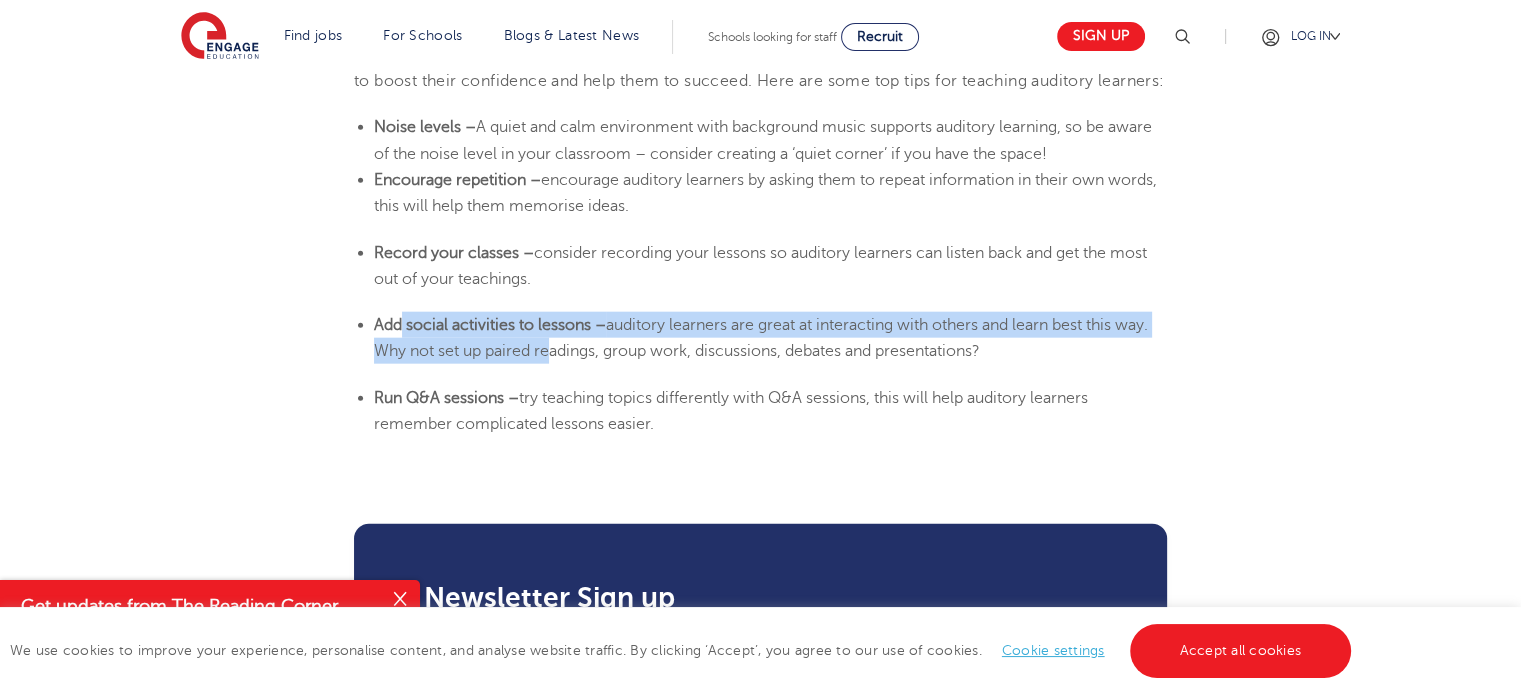 drag, startPoint x: 402, startPoint y: 379, endPoint x: 545, endPoint y: 412, distance: 146.7583 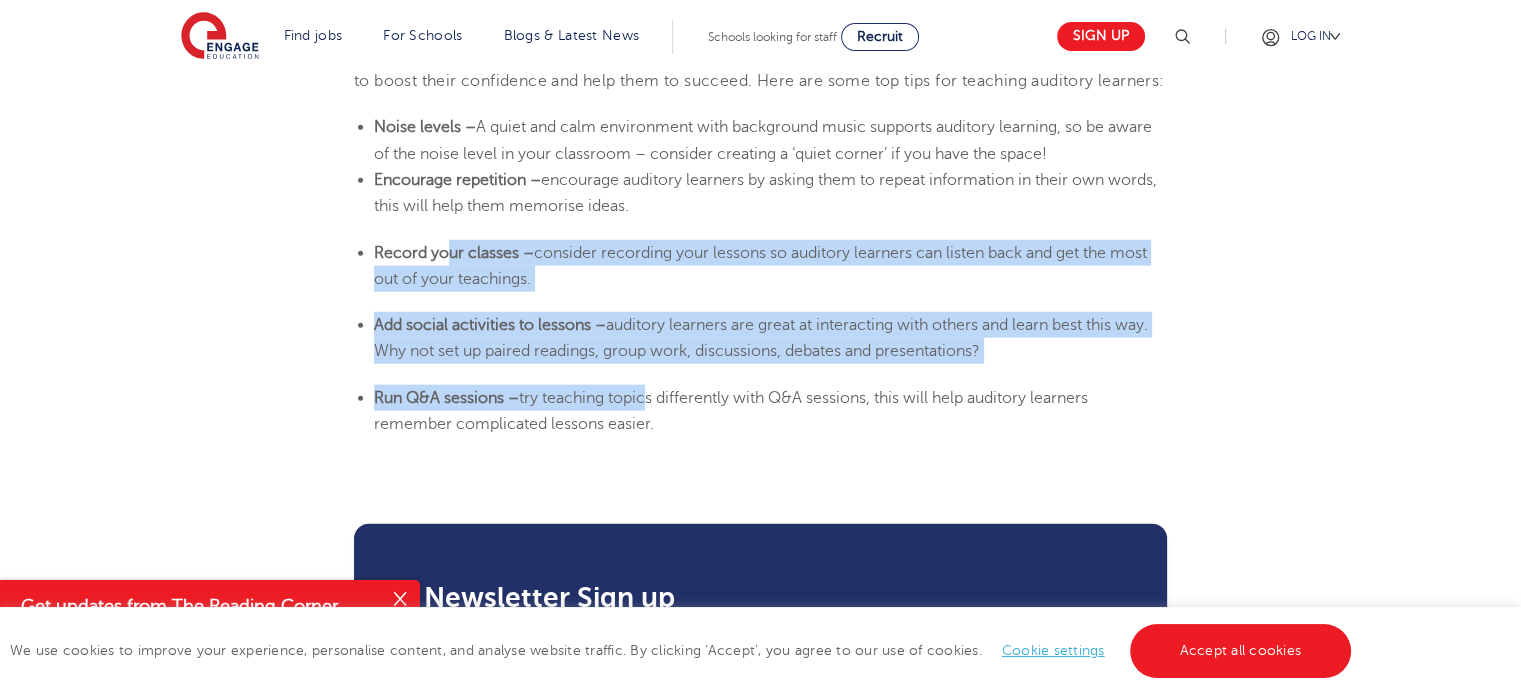 drag, startPoint x: 647, startPoint y: 460, endPoint x: 444, endPoint y: 292, distance: 263.50143 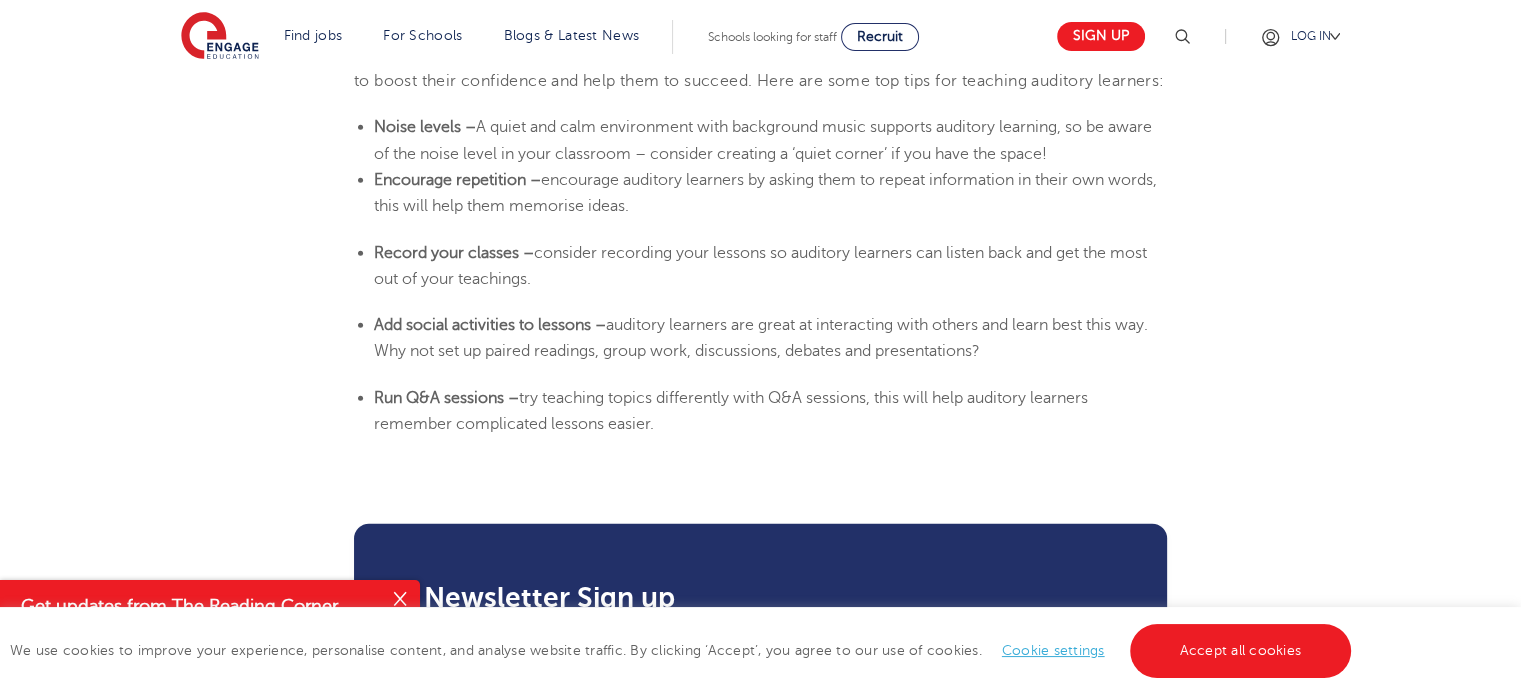 click on "Encourage repetition –" at bounding box center [457, 180] 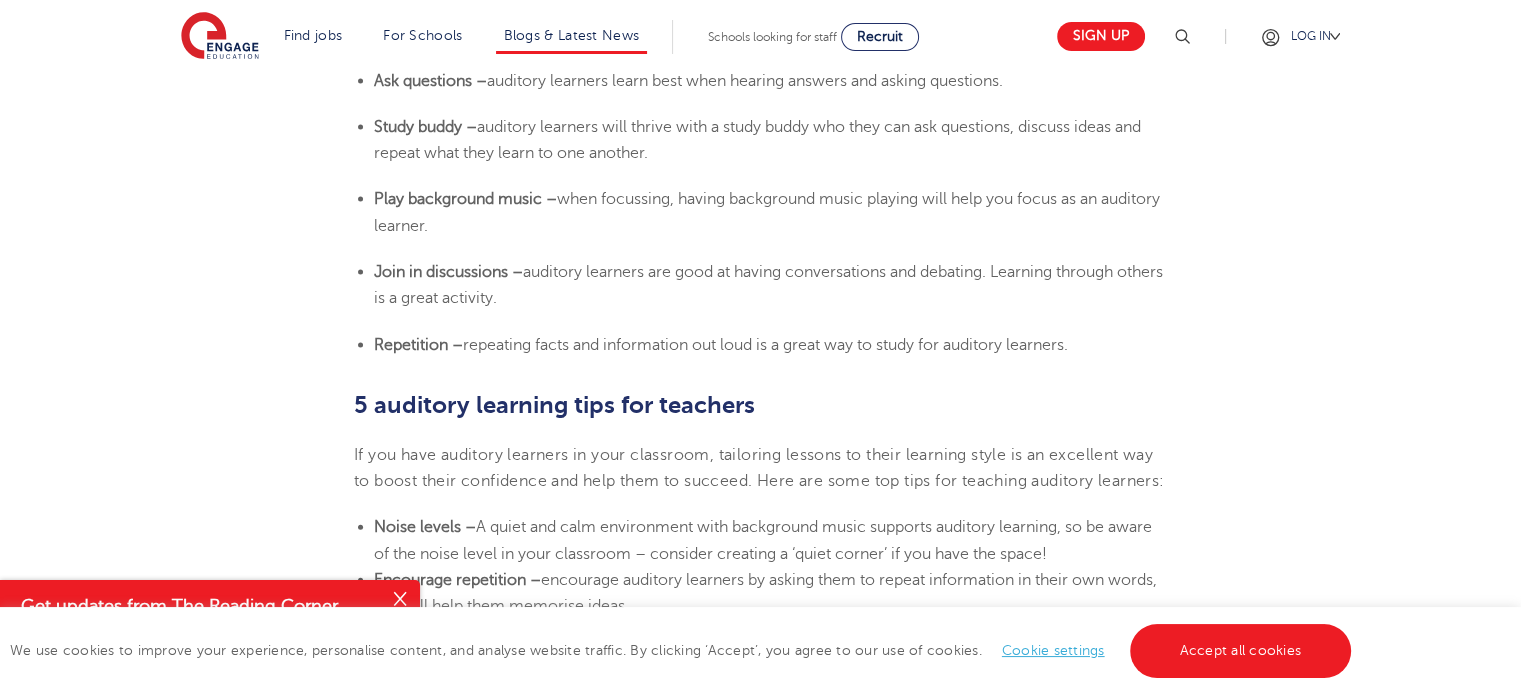 scroll, scrollTop: 3776, scrollLeft: 0, axis: vertical 